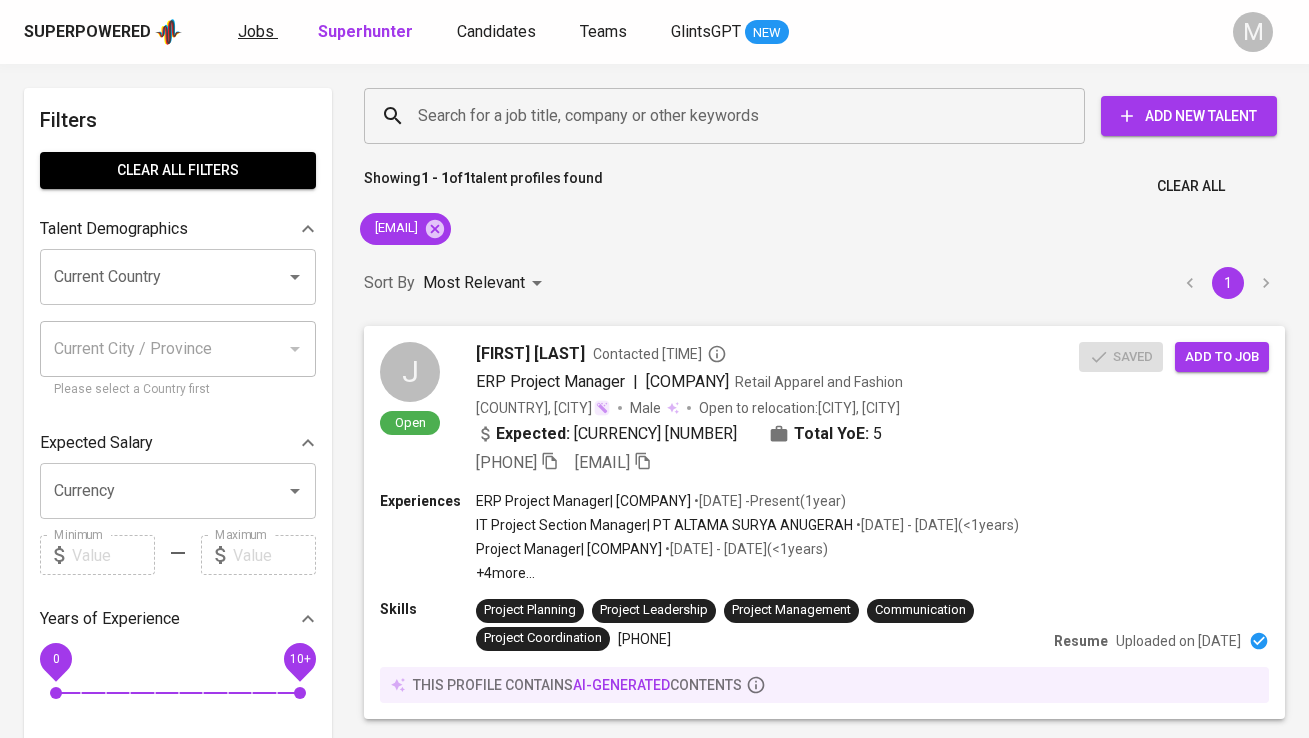scroll, scrollTop: 0, scrollLeft: 0, axis: both 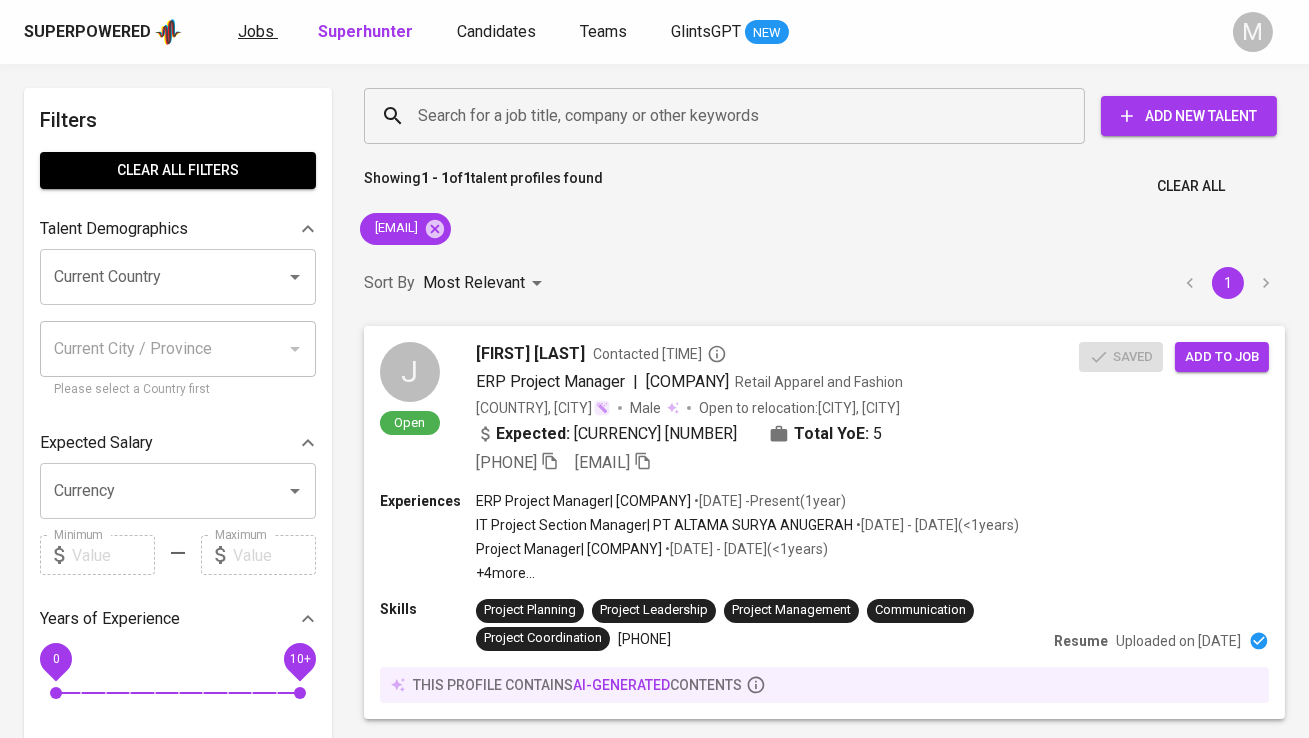 click on "Jobs" at bounding box center [258, 32] 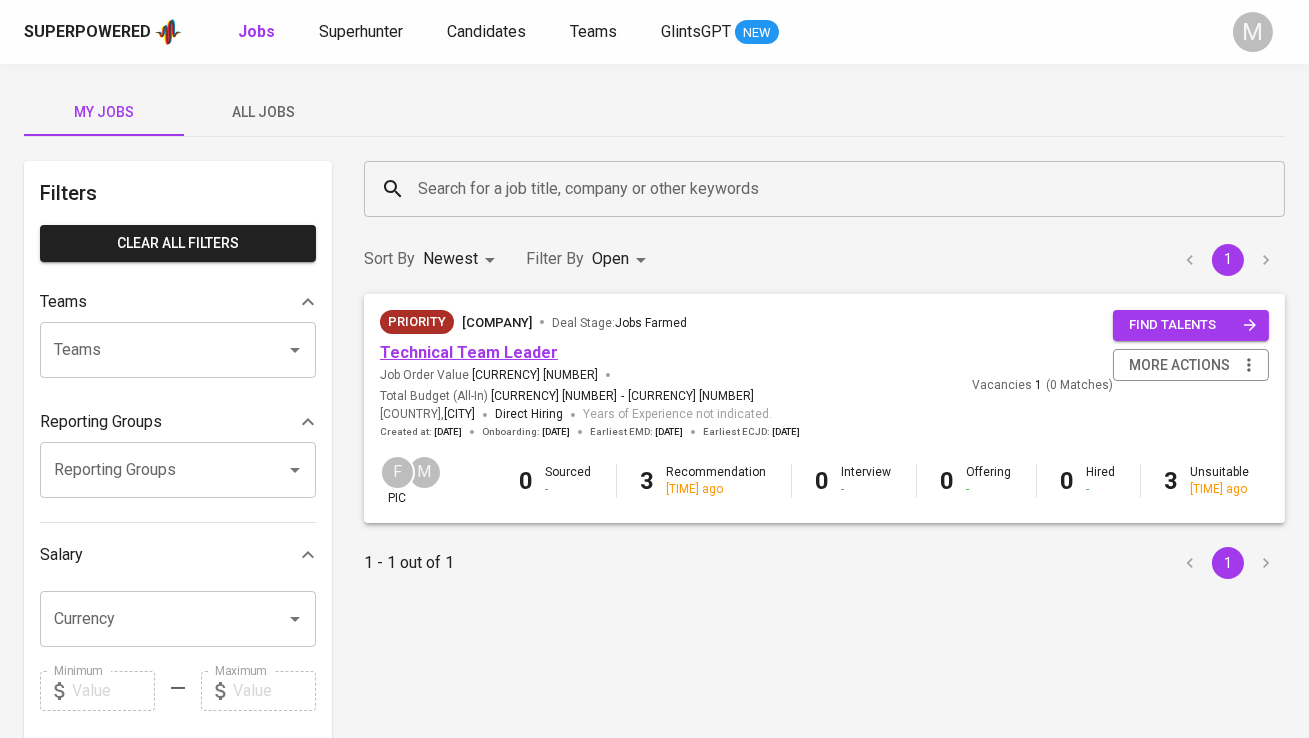click on "Technical Team Leader" at bounding box center [469, 352] 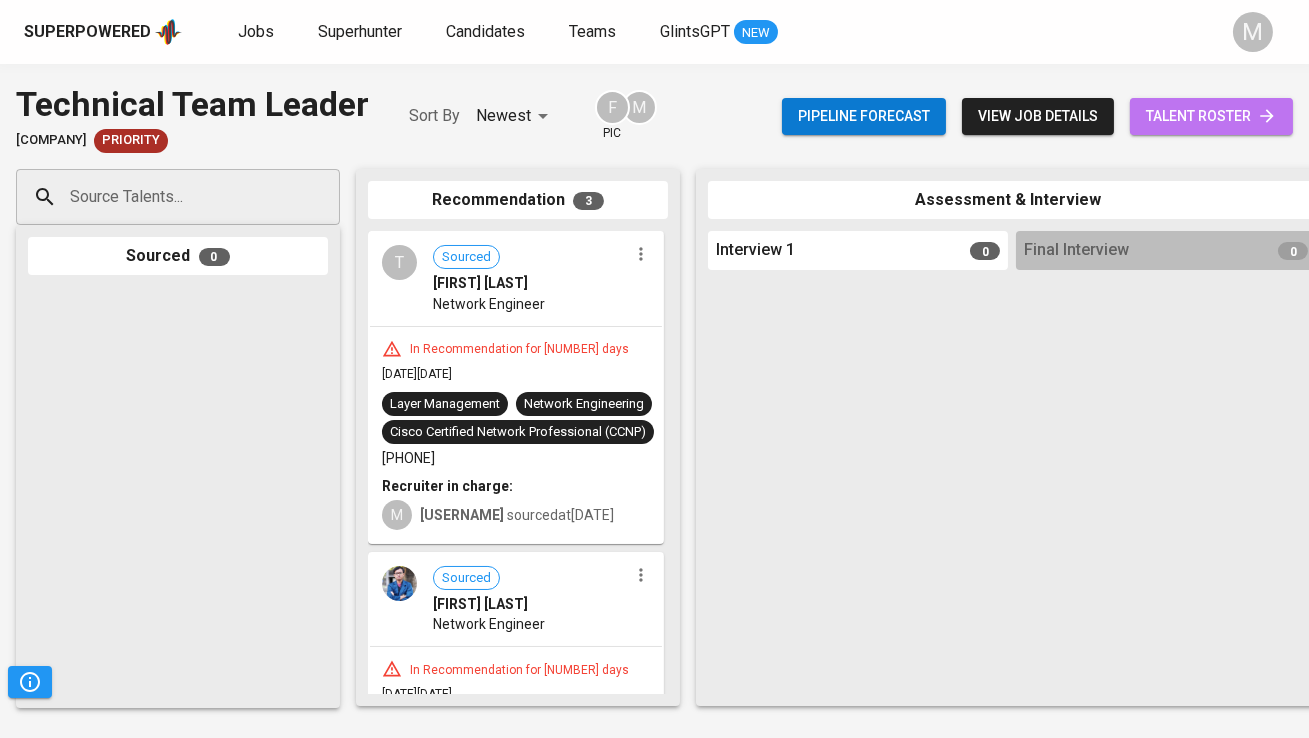 click on "talent roster" at bounding box center (1211, 116) 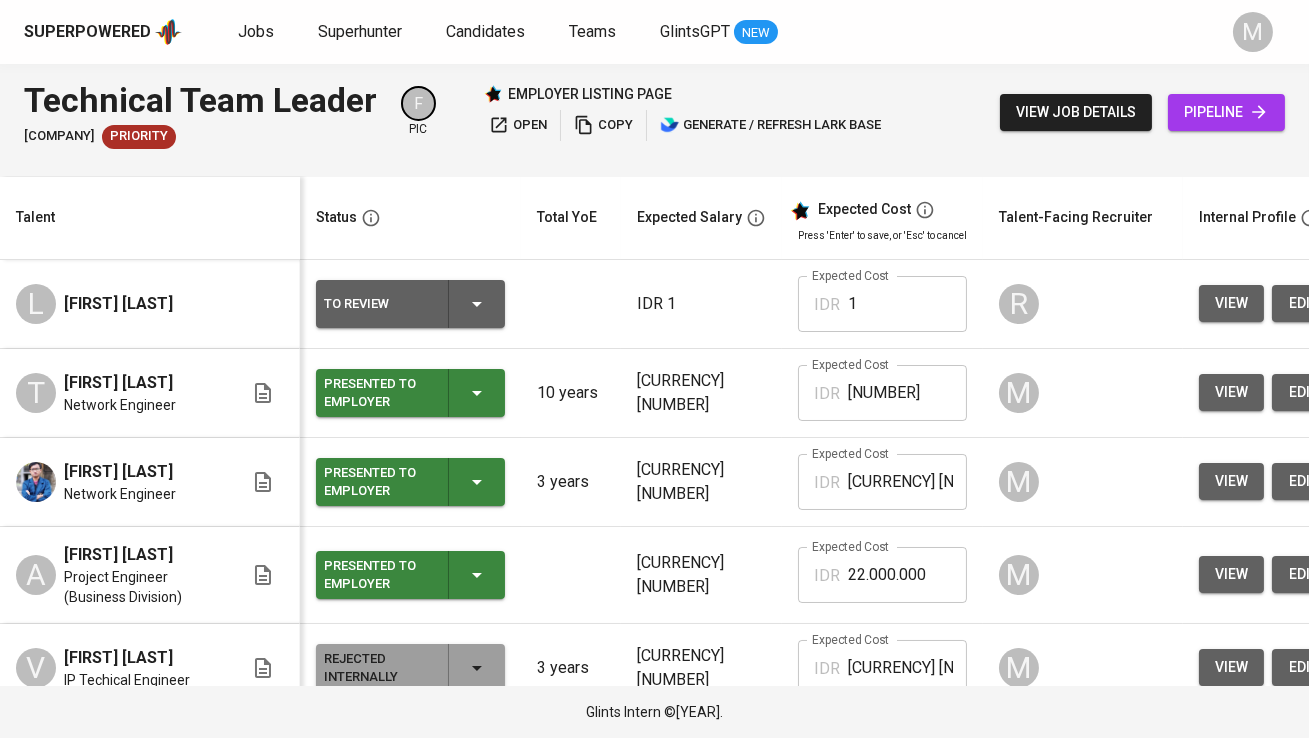 scroll, scrollTop: 0, scrollLeft: 31, axis: horizontal 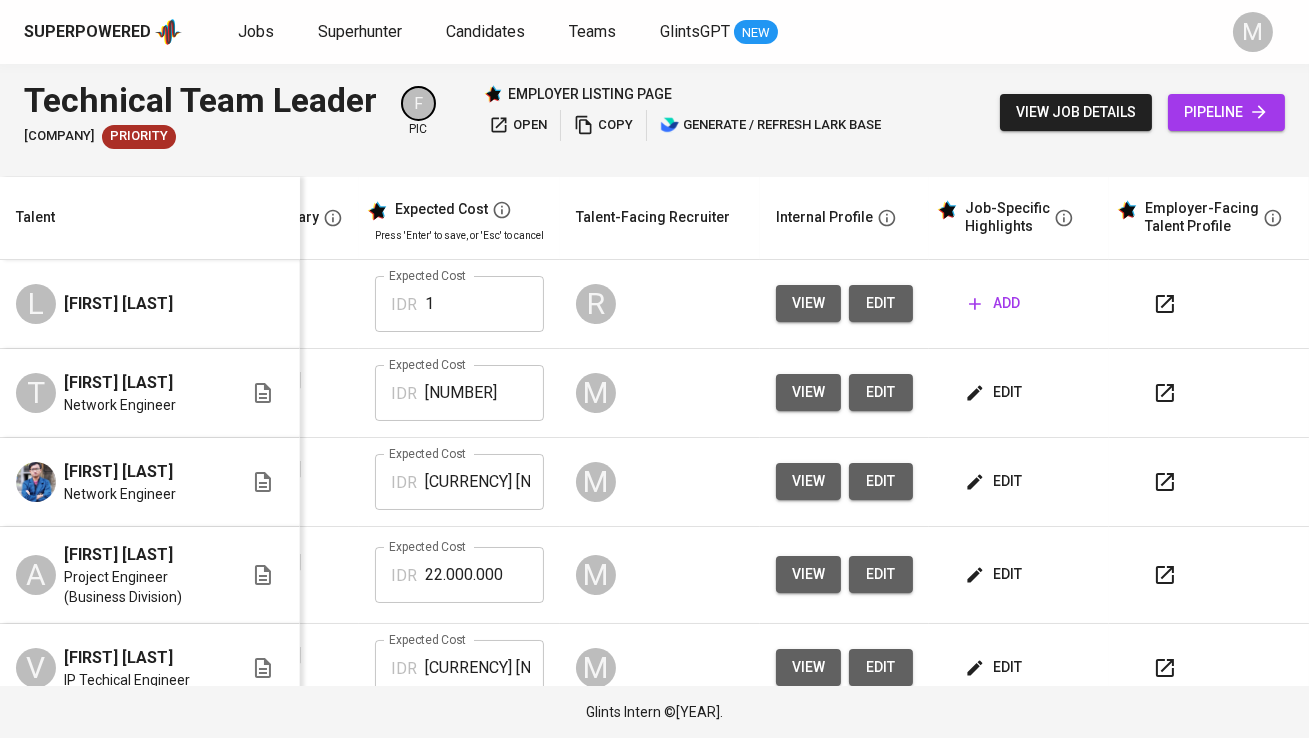 click at bounding box center [1165, 393] 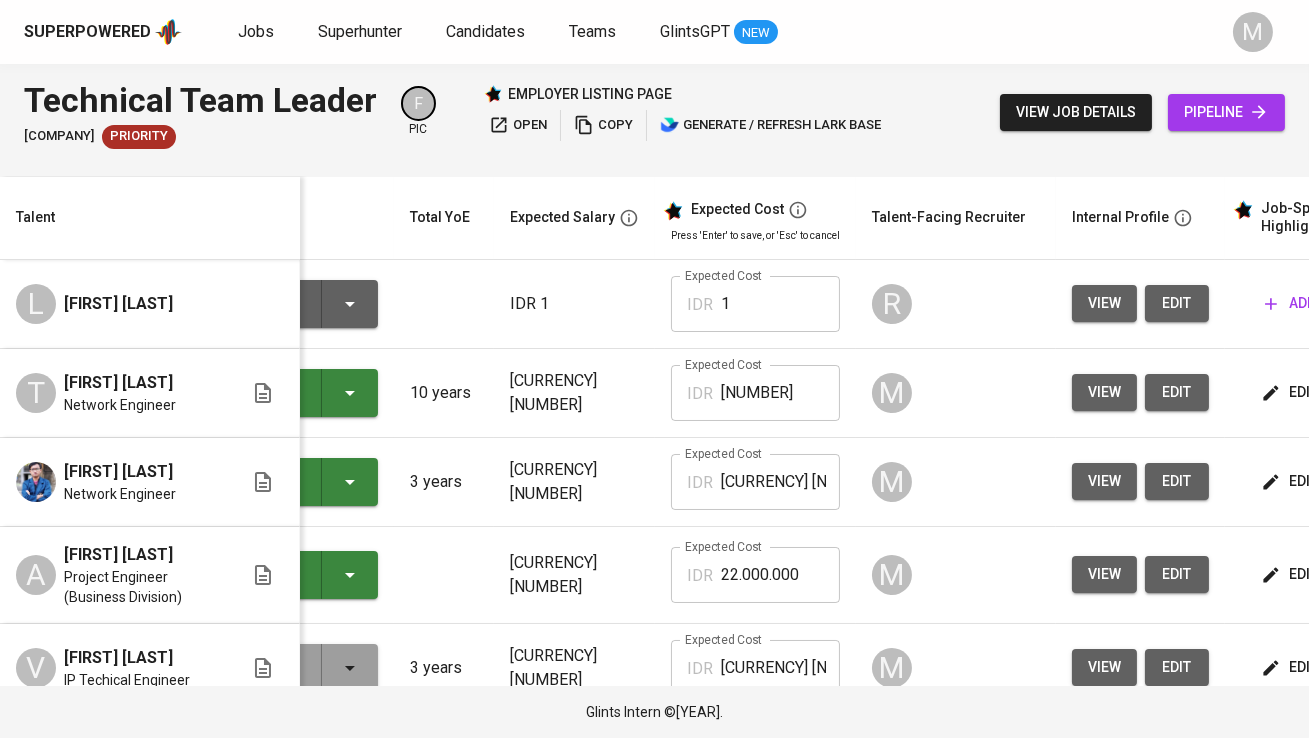 scroll, scrollTop: 0, scrollLeft: 71, axis: horizontal 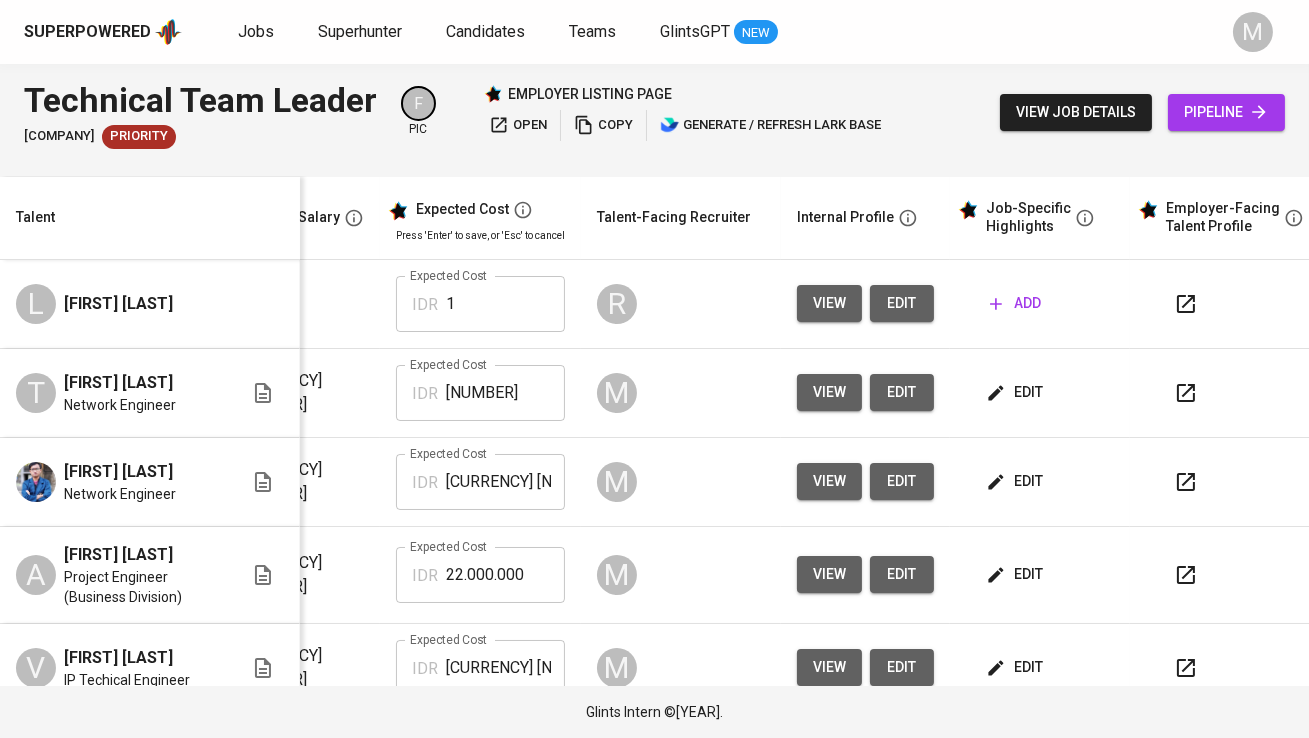 click at bounding box center [1186, 575] 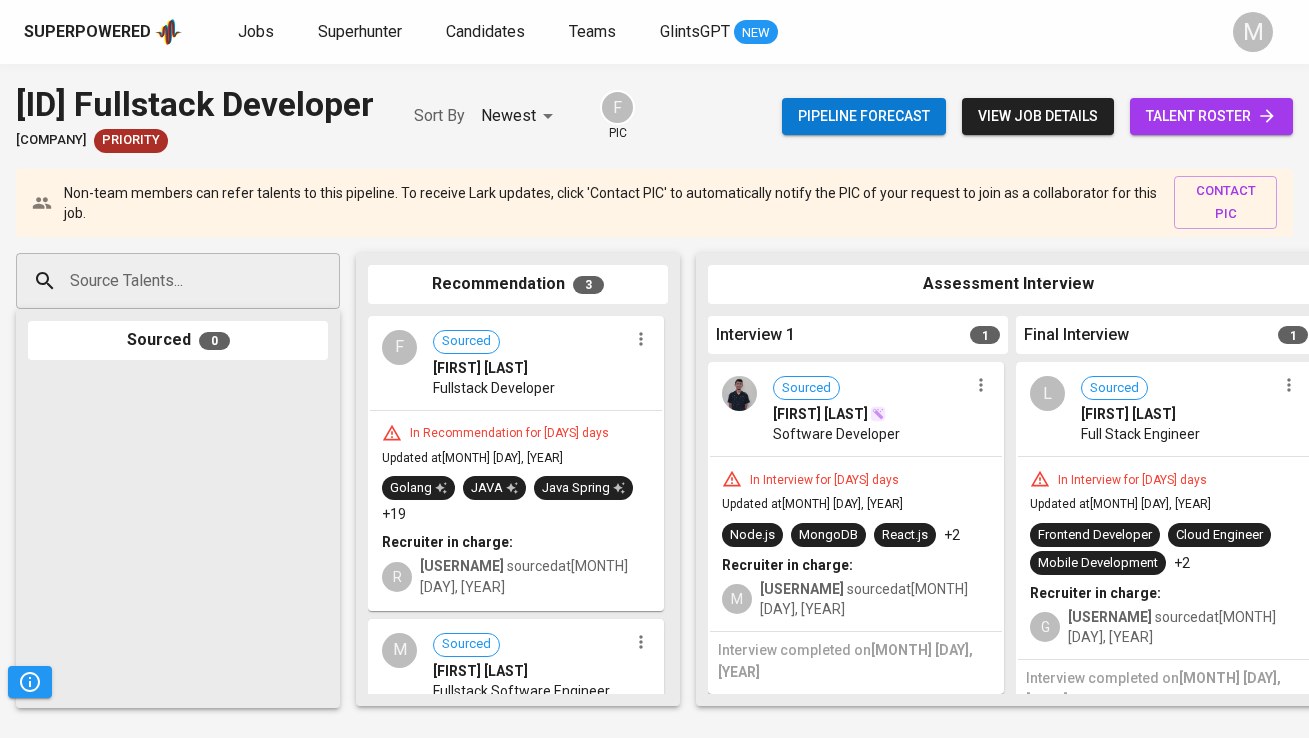 scroll, scrollTop: 0, scrollLeft: 0, axis: both 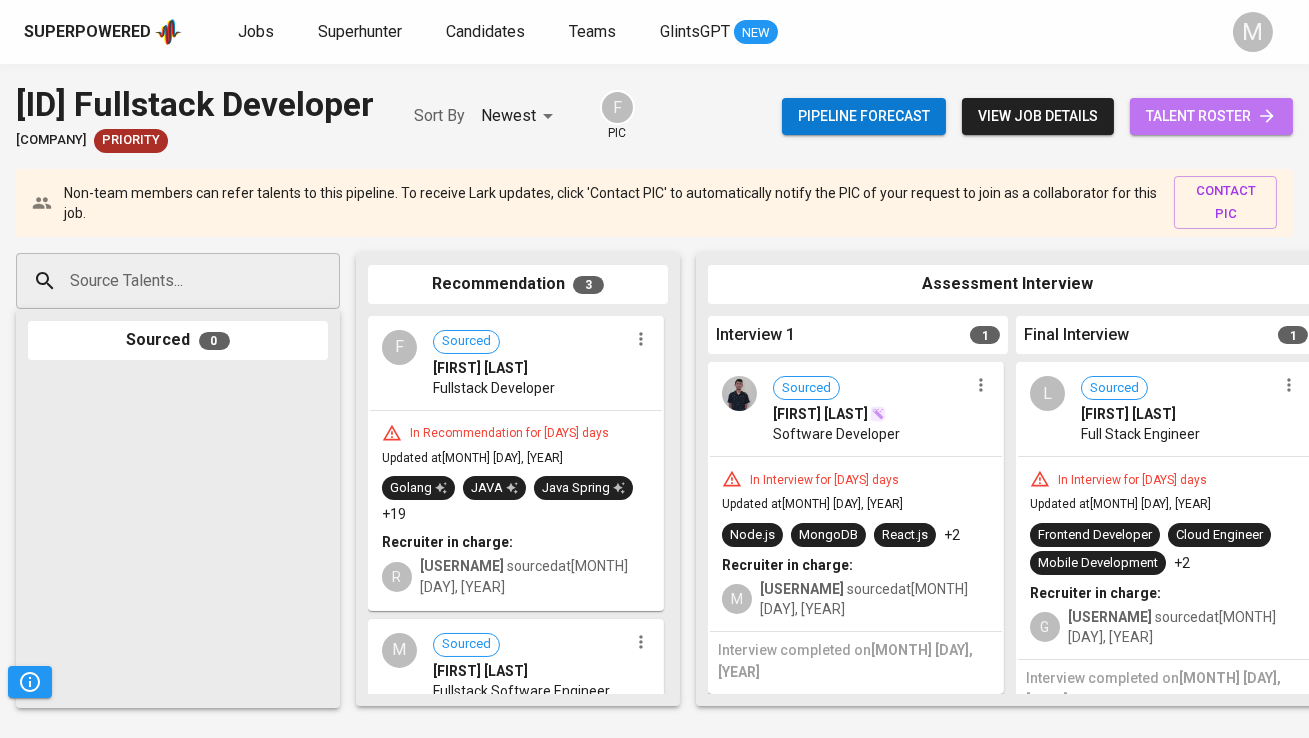 click on "talent roster" at bounding box center (1211, 116) 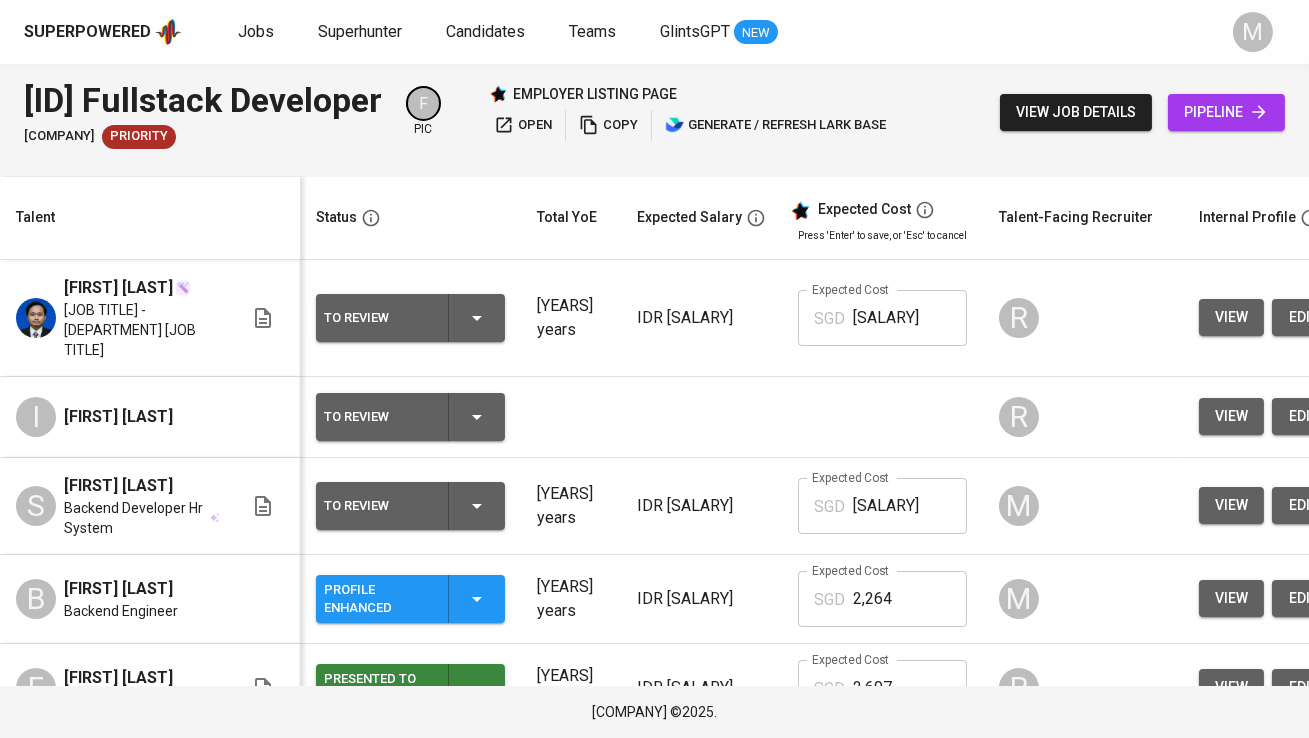 click on "To Review" at bounding box center (410, 506) 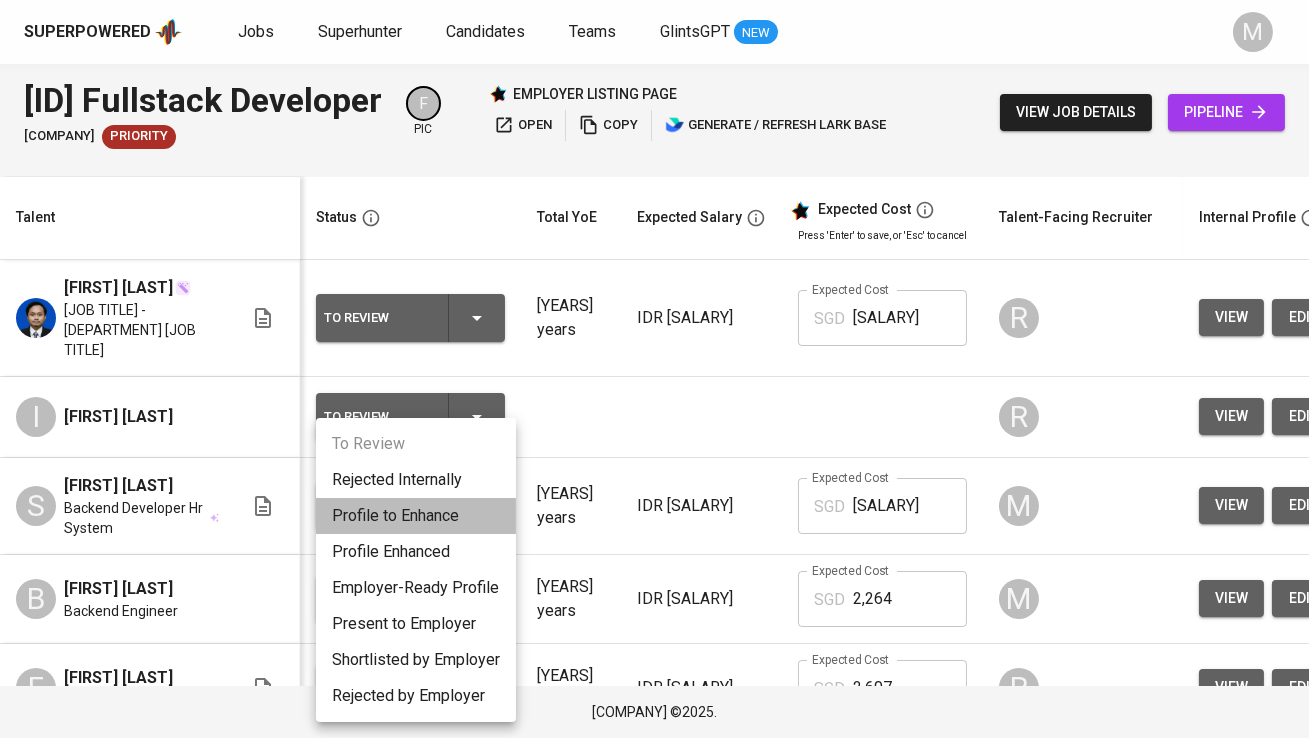 click on "Profile to Enhance" at bounding box center [416, 516] 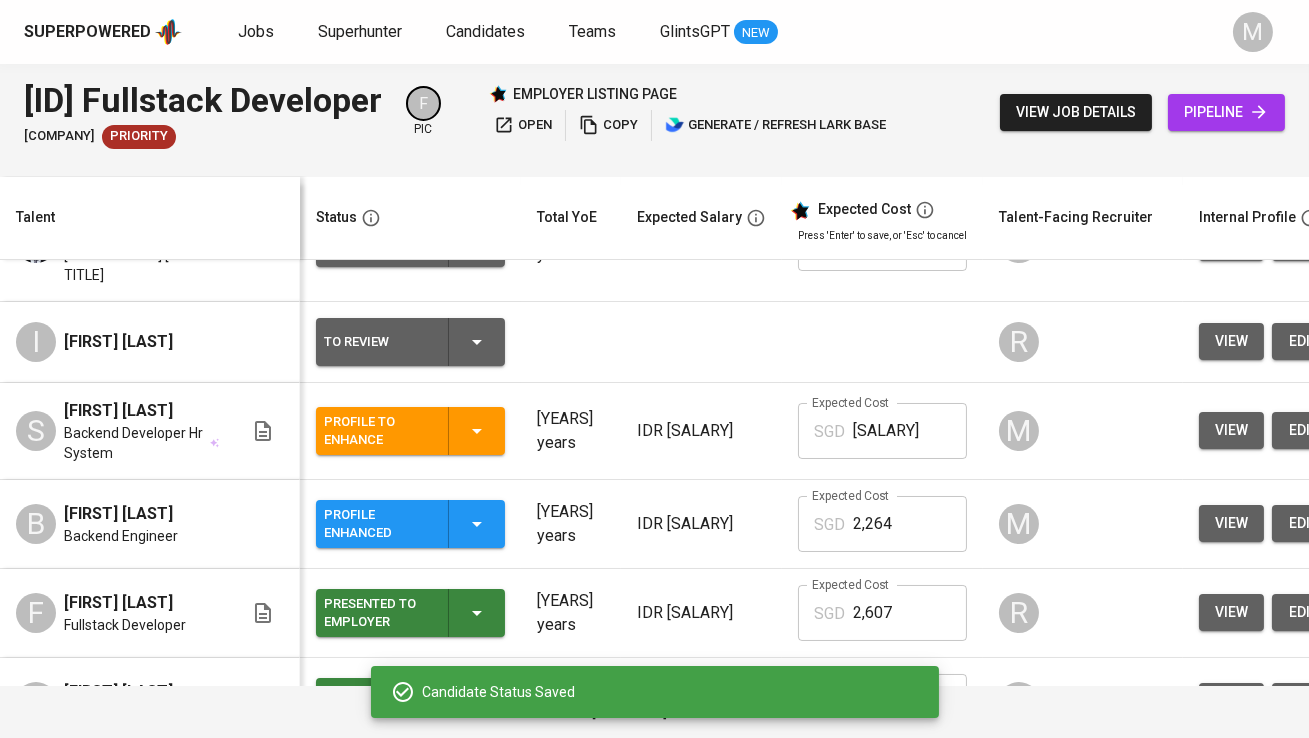 scroll, scrollTop: 75, scrollLeft: 210, axis: both 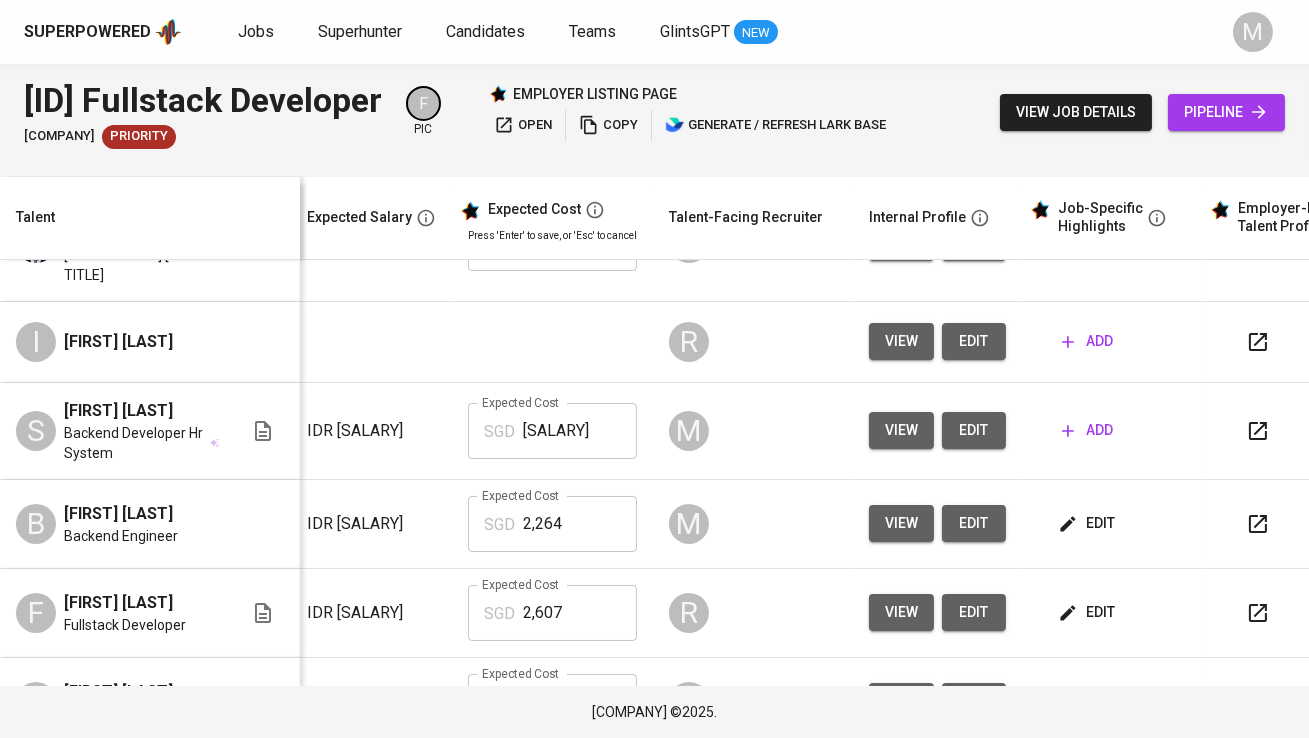 click on "edit" at bounding box center (974, 430) 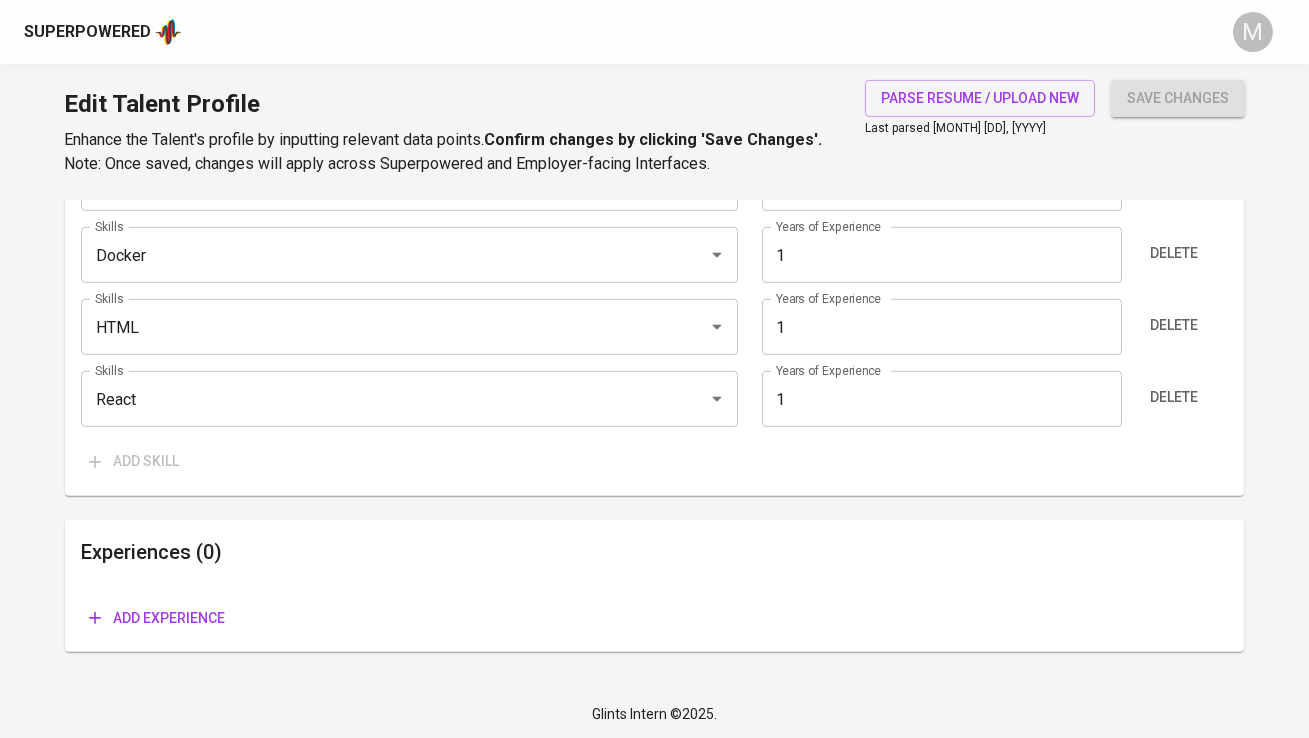 scroll, scrollTop: 1575, scrollLeft: 0, axis: vertical 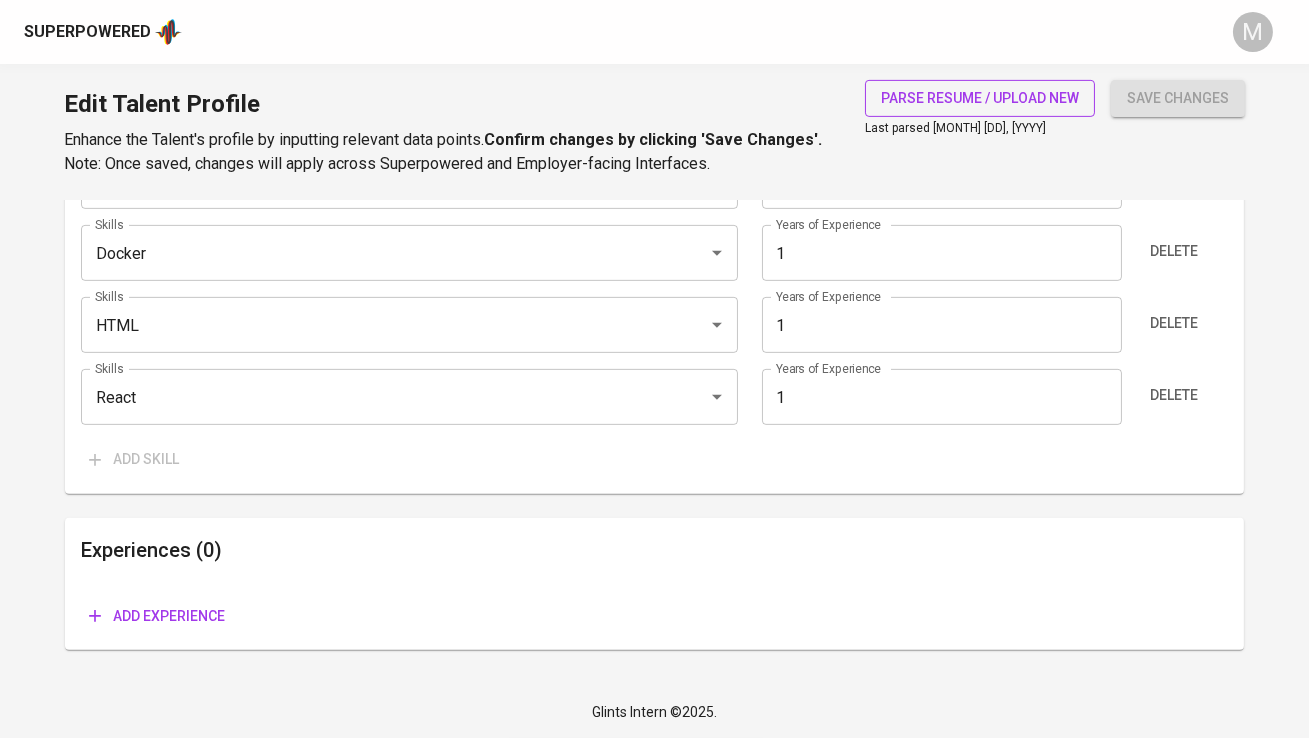 click on "parse resume / upload new" at bounding box center (980, 98) 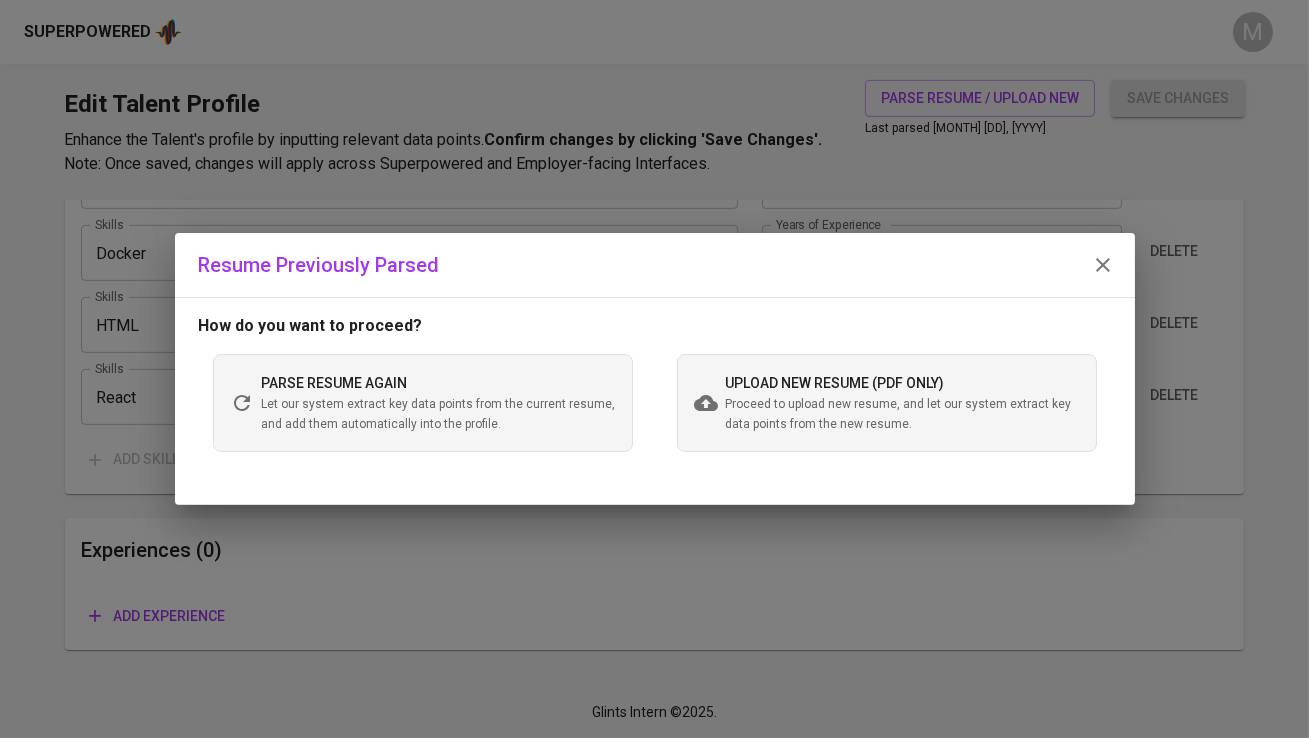 click on "Proceed to upload new resume, and let our system extract key data points from the new resume." at bounding box center [903, 415] 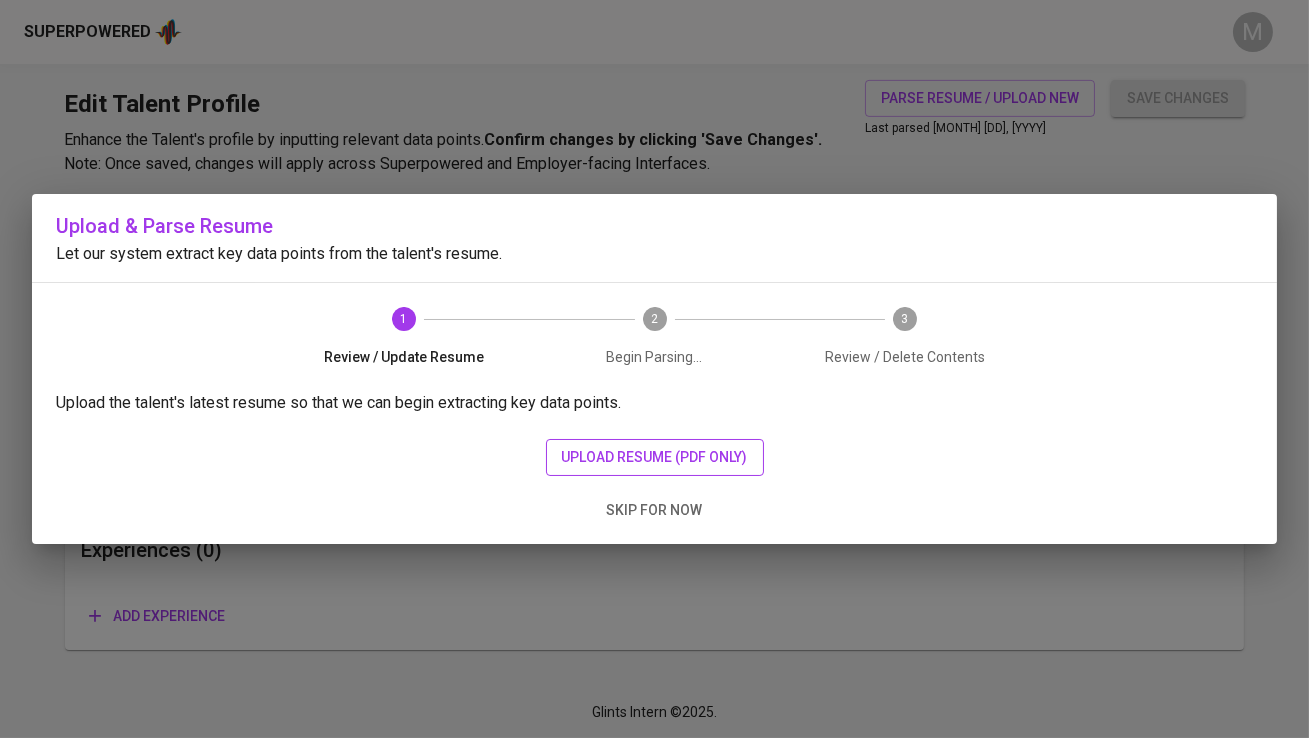 click on "upload resume (pdf only)" at bounding box center (655, 457) 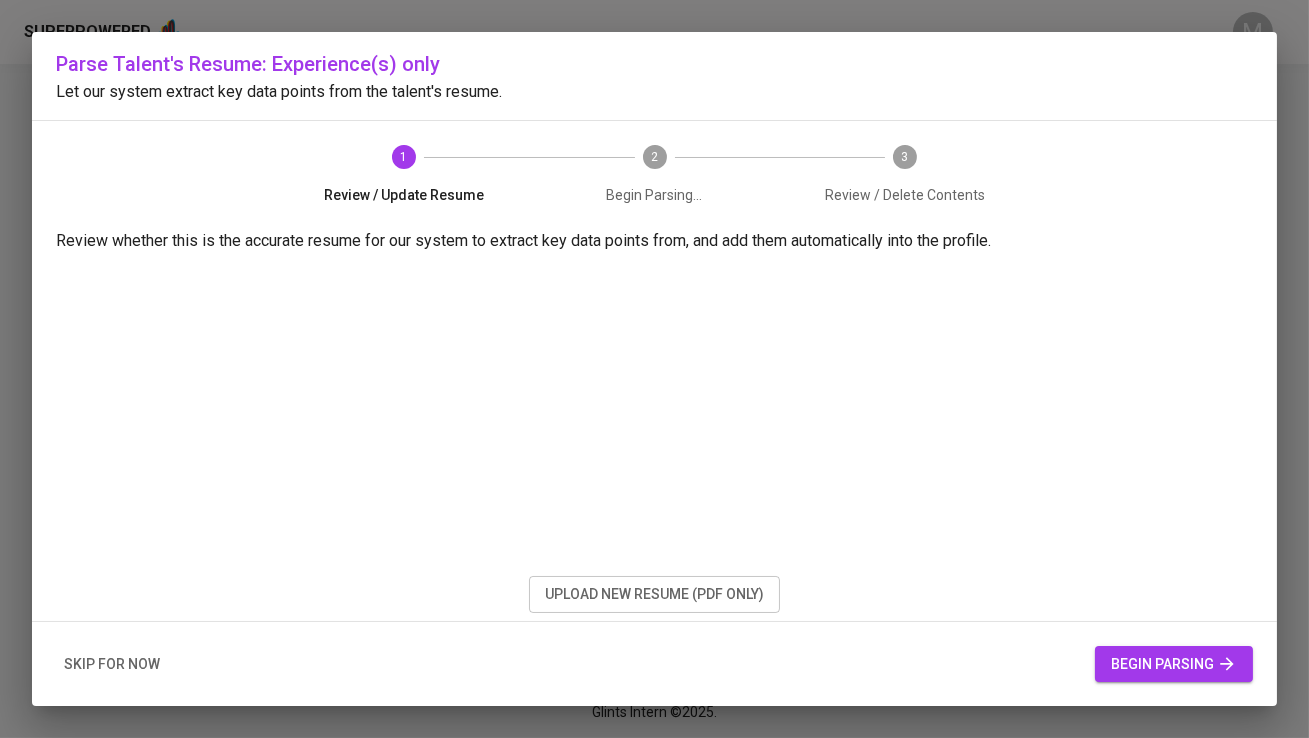 click on "begin parsing" at bounding box center (1174, 664) 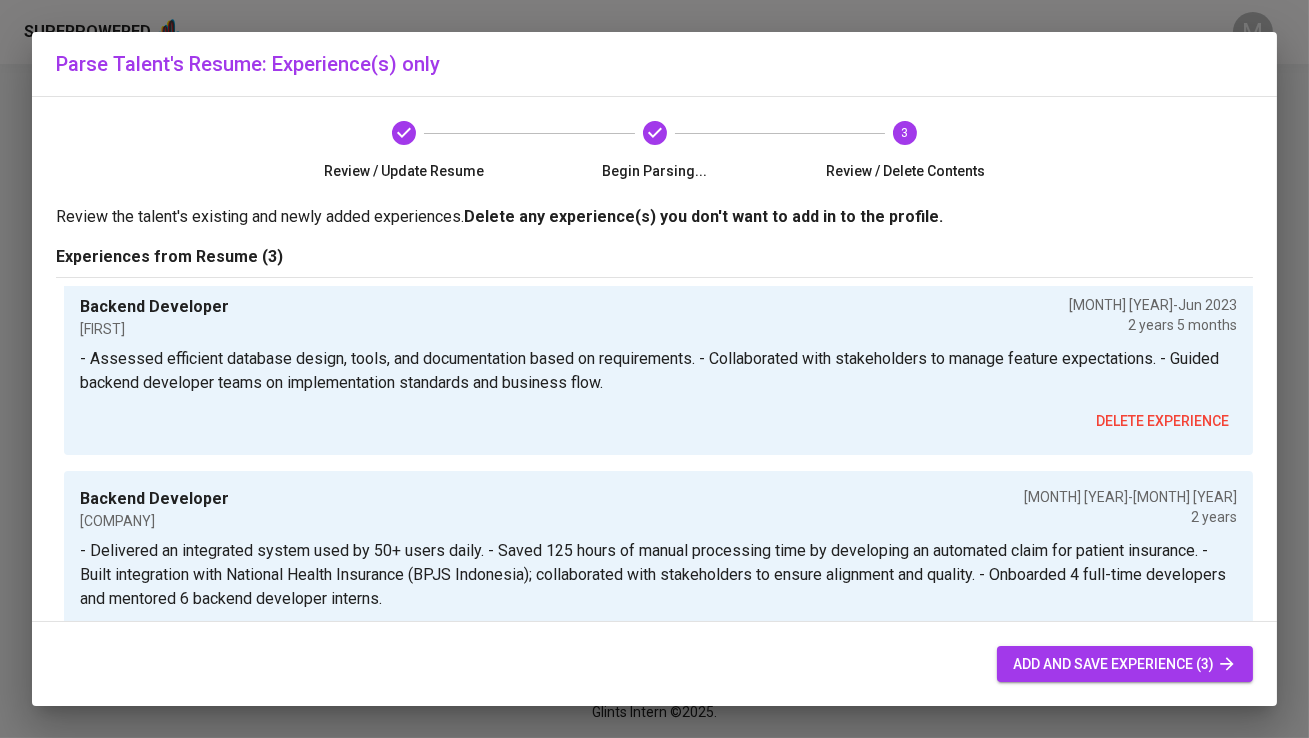 scroll, scrollTop: 269, scrollLeft: 0, axis: vertical 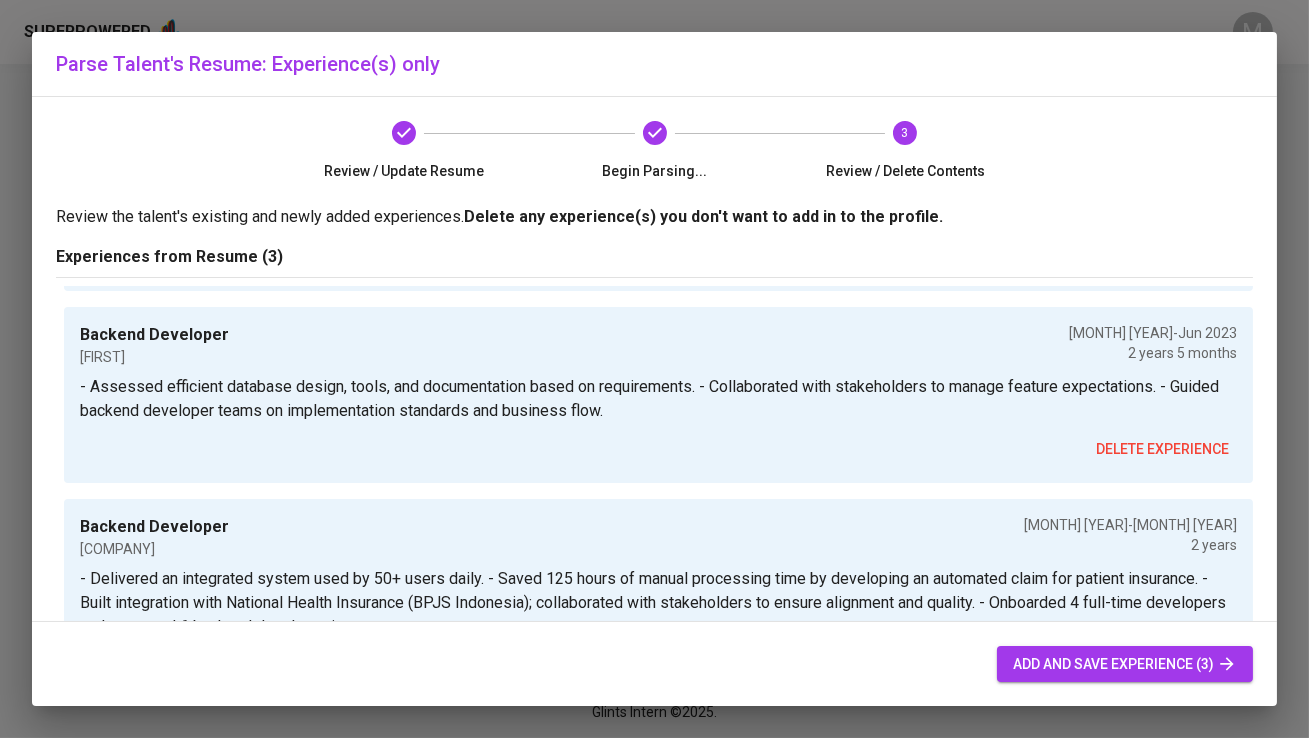 click on "Backend Developer Tanyo Jan 2021 - Jun 2023 2 years 5 months - Assessed efficient database design, tools, and documentation based on requirements.
- Collaborated with stakeholders to manage feature expectations.
- Guided backend developer teams on implementation standards and business flow. delete experience" at bounding box center [658, 395] 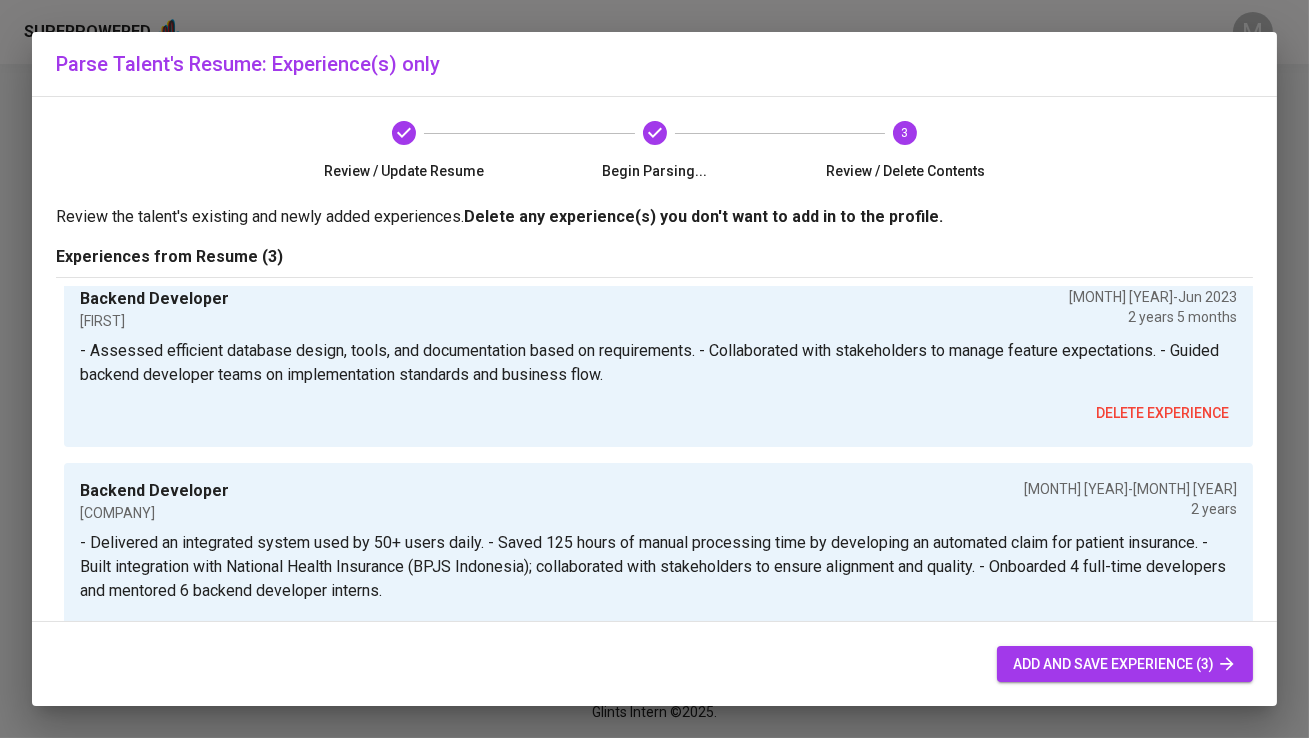 scroll, scrollTop: 269, scrollLeft: 0, axis: vertical 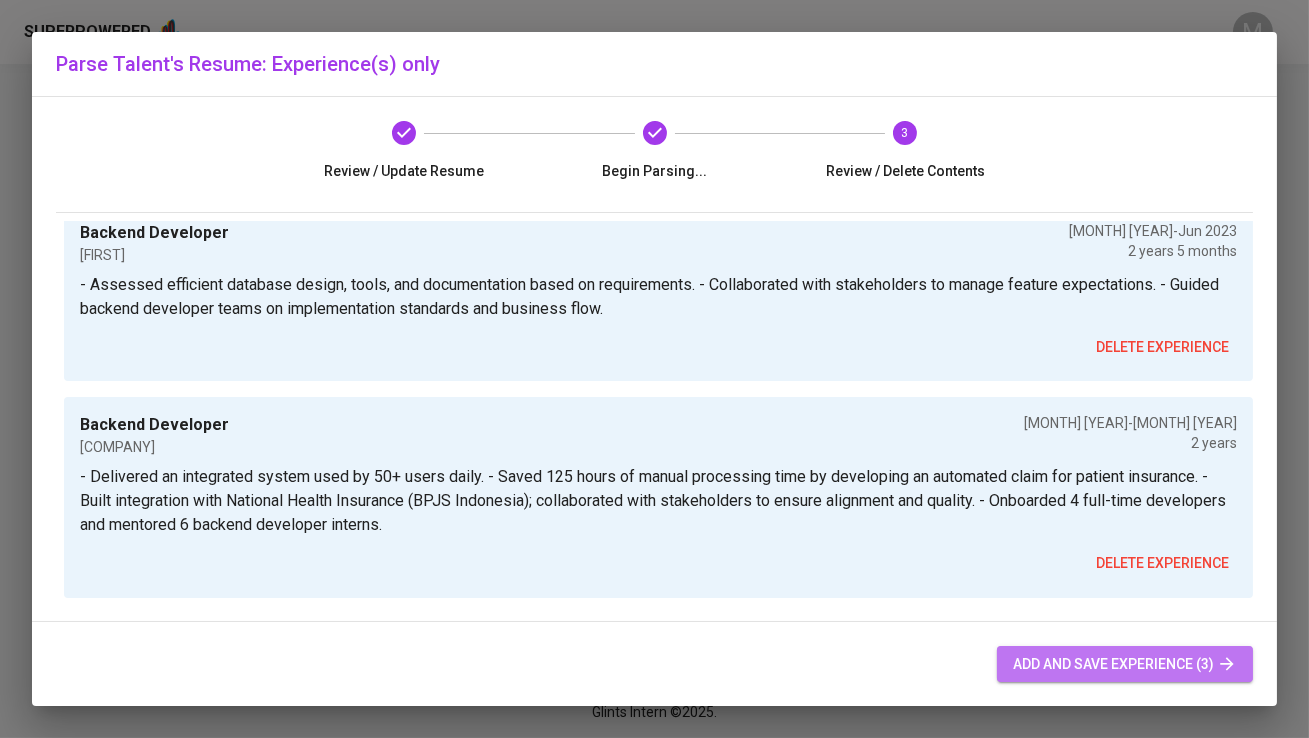 click on "add and save experience (3)" at bounding box center [1125, 664] 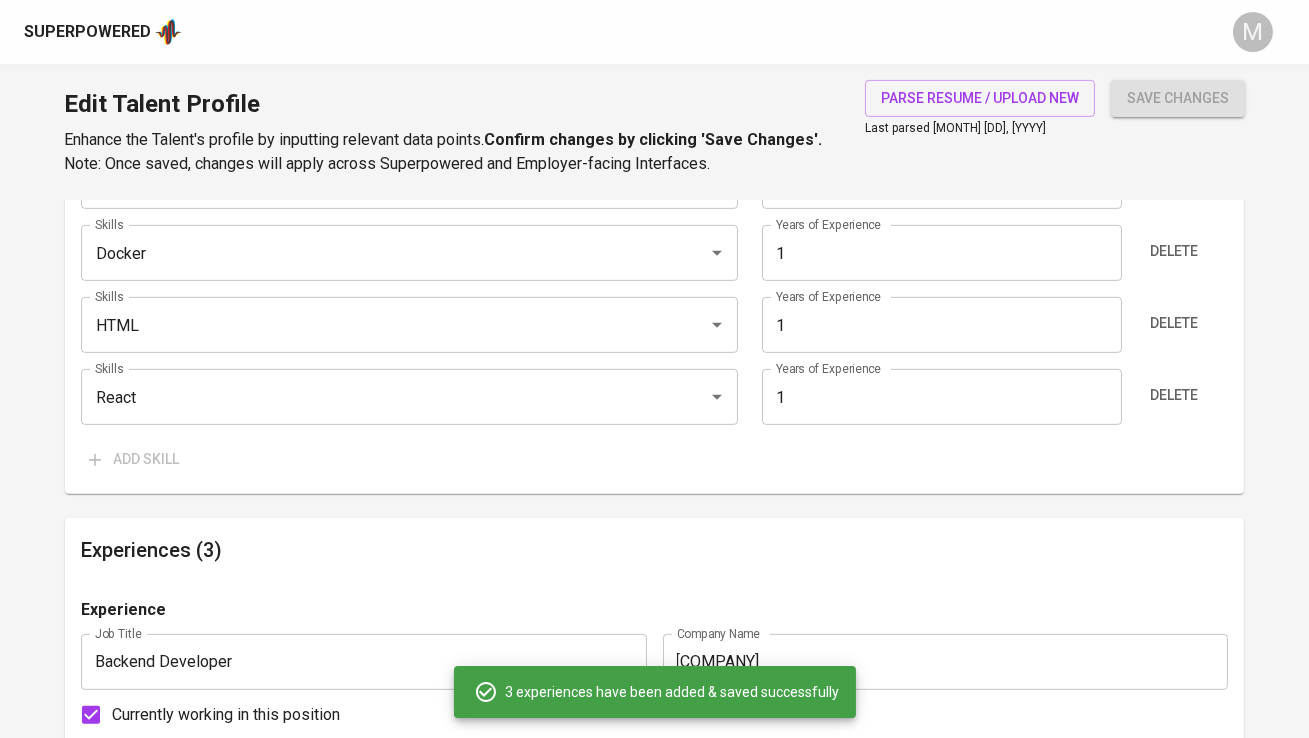 click on "[COMPANY]" at bounding box center [945, 662] 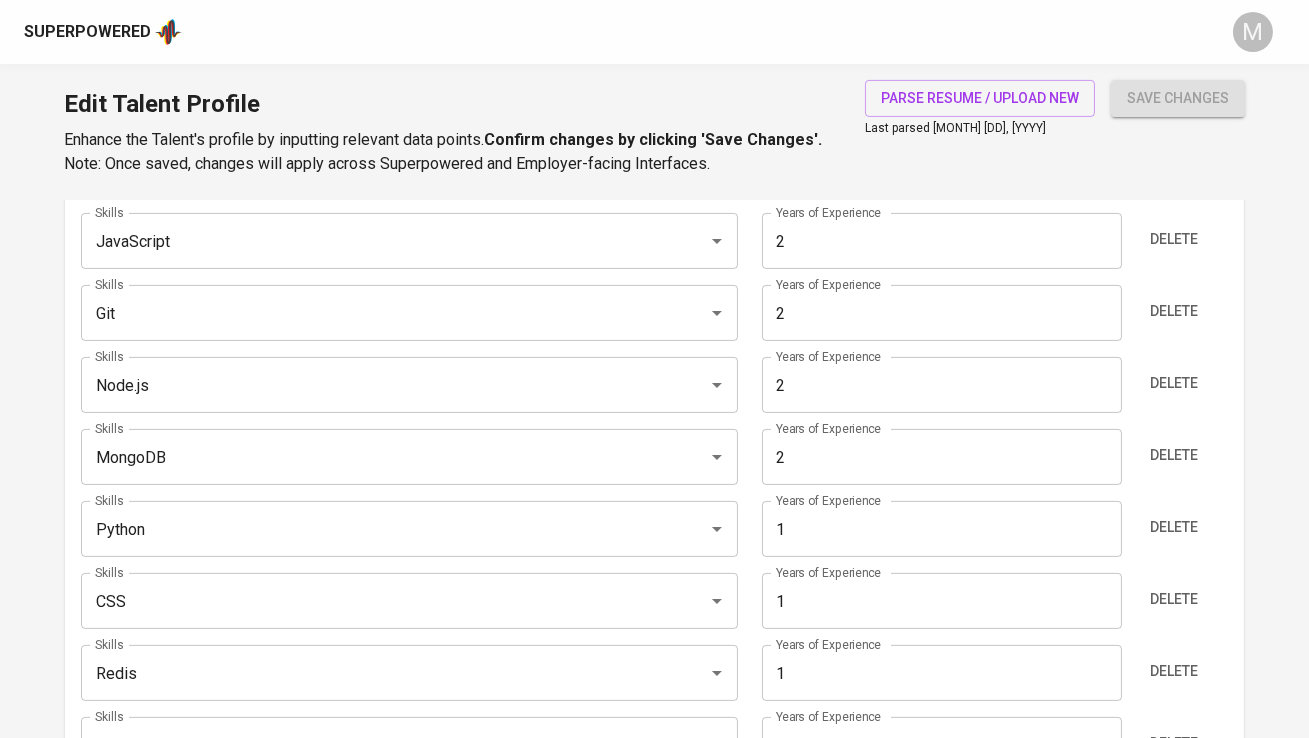 scroll, scrollTop: 1075, scrollLeft: 0, axis: vertical 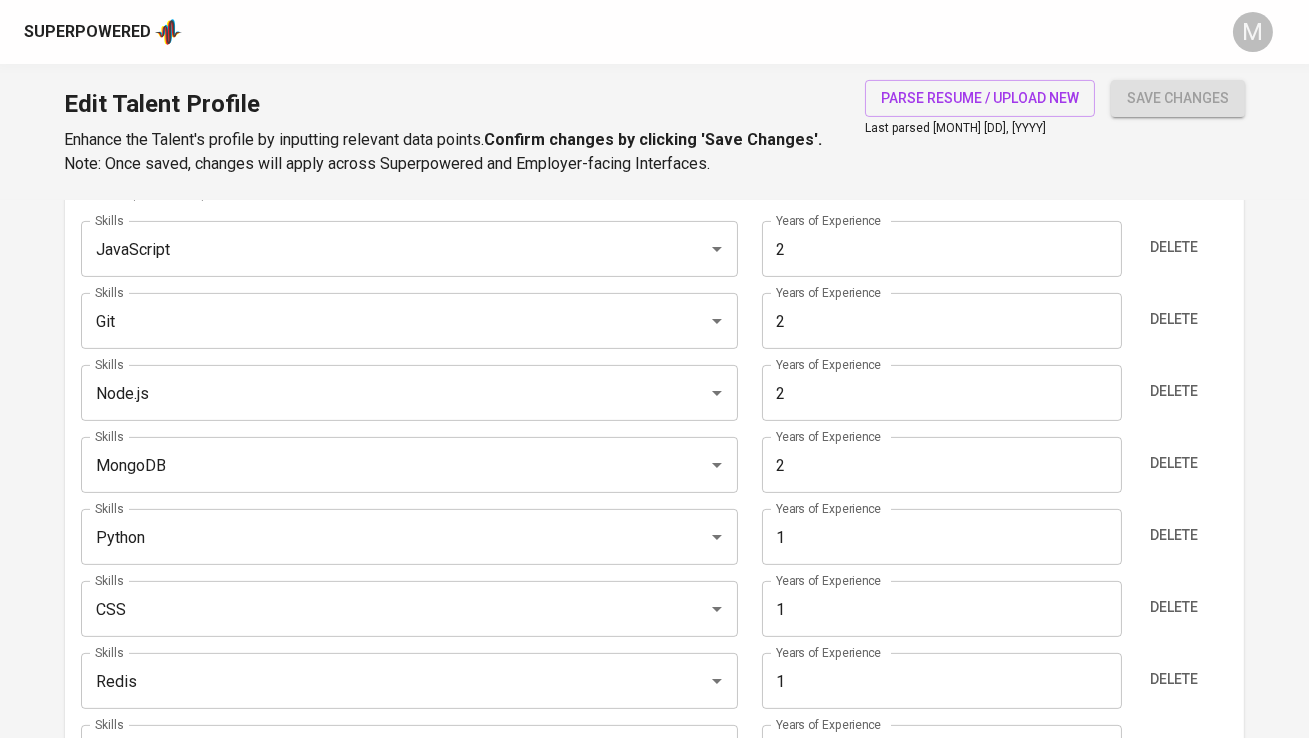 click on "2" at bounding box center [942, 393] 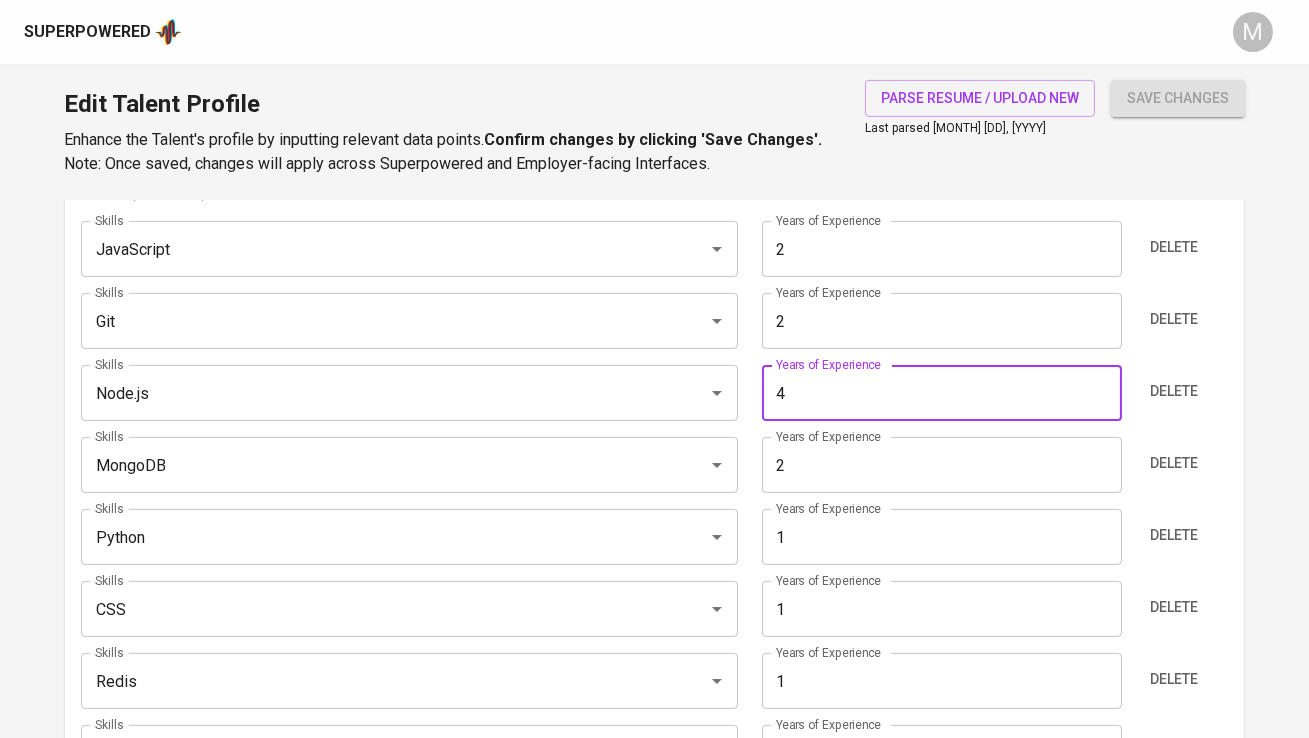 type on "4" 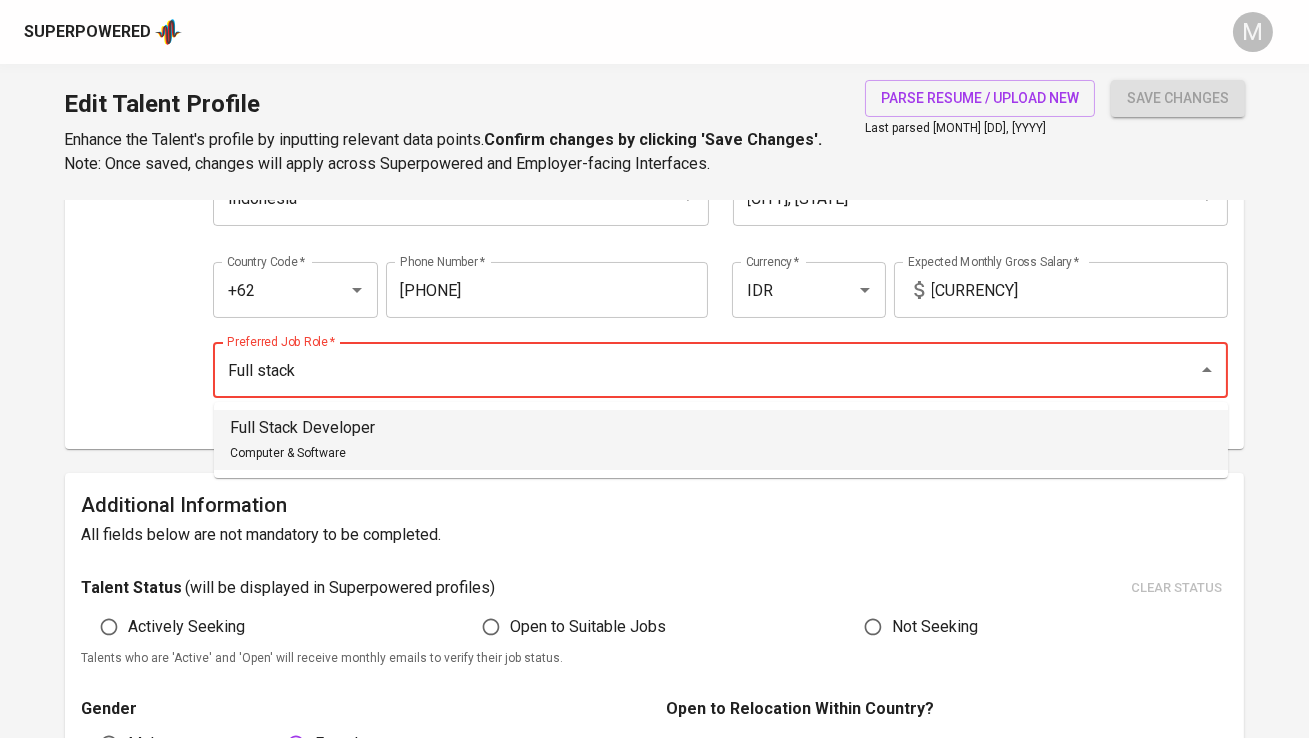 click on "Full Stack Developer Computer & Software" at bounding box center (721, 440) 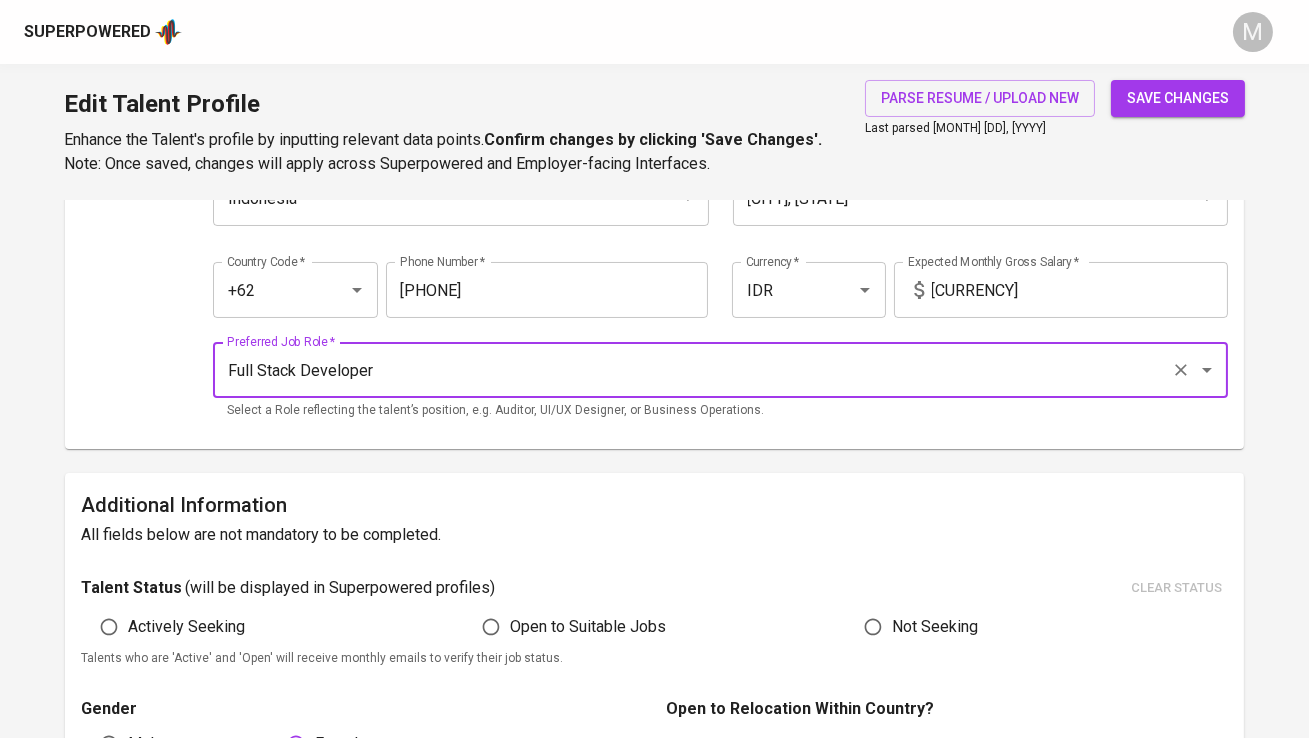 type on "Full Stack Developer" 